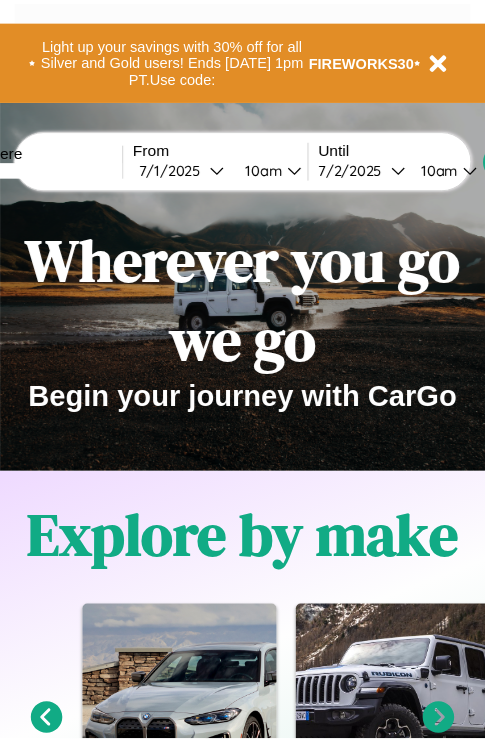 scroll, scrollTop: 0, scrollLeft: 0, axis: both 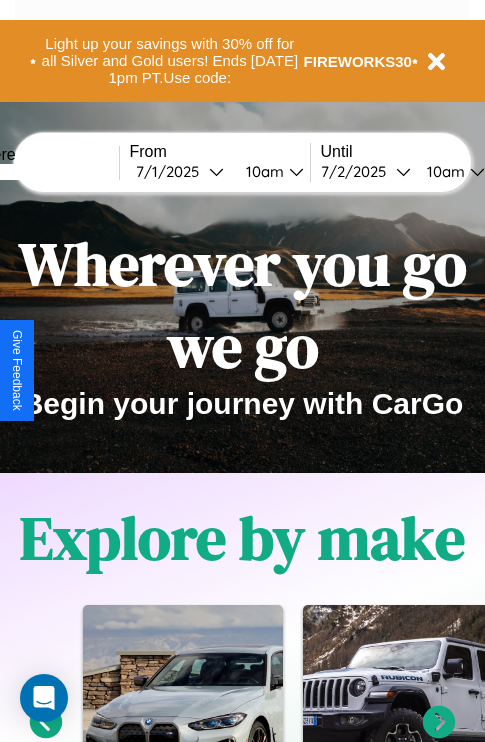 click at bounding box center [44, 172] 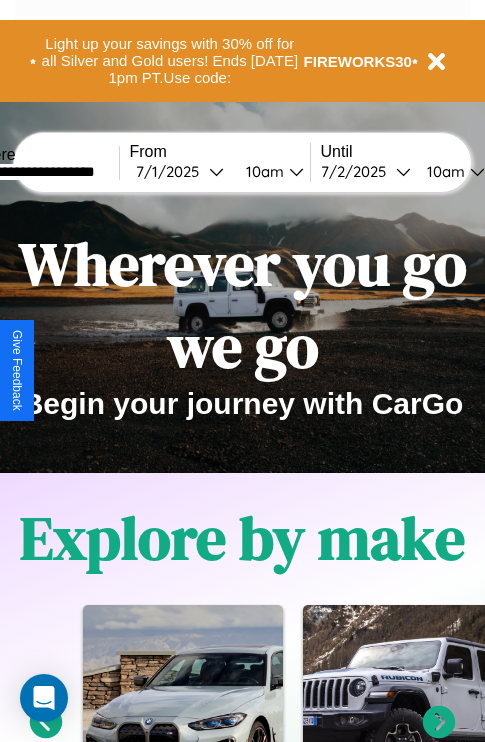 type on "**********" 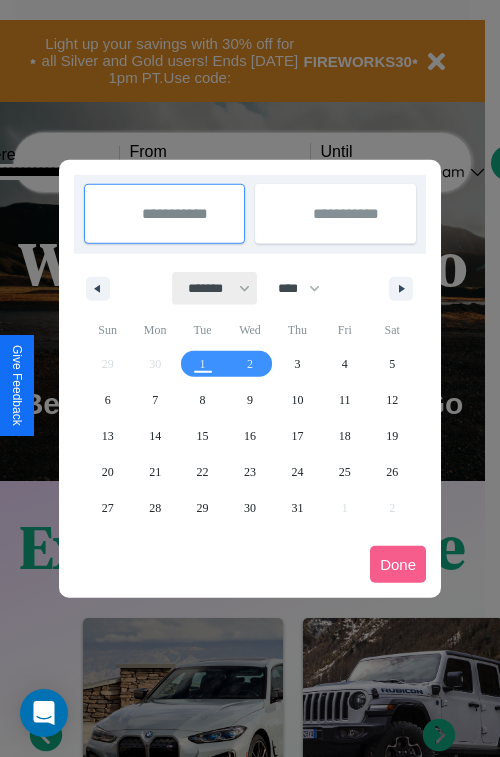 click on "******* ******** ***** ***** *** **** **** ****** ********* ******* ******** ********" at bounding box center (215, 288) 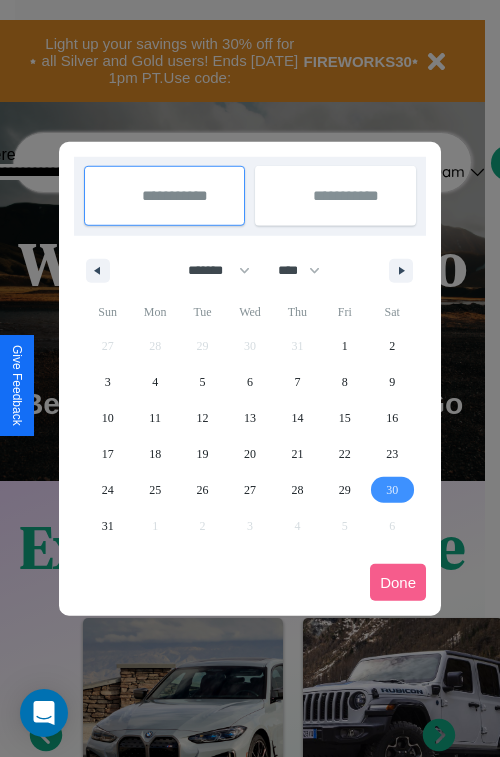 click on "30" at bounding box center [392, 490] 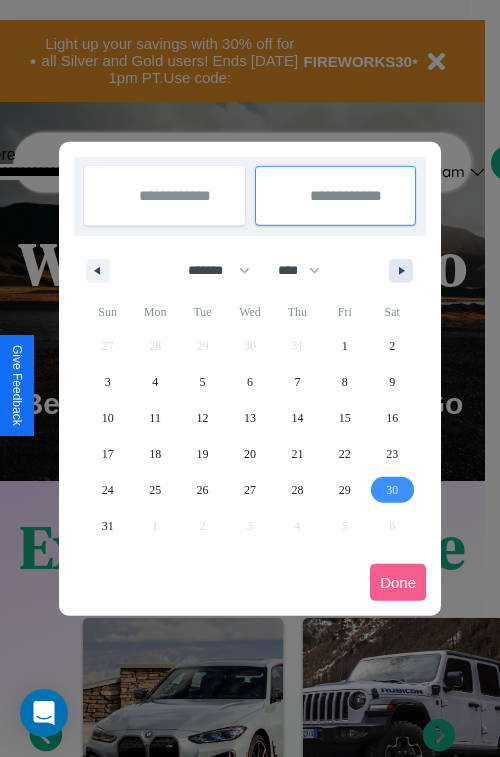 click at bounding box center (405, 271) 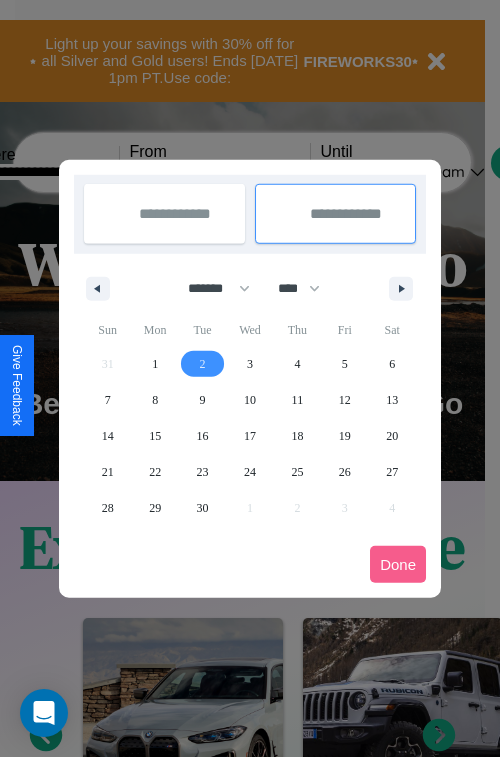 click on "2" at bounding box center [203, 364] 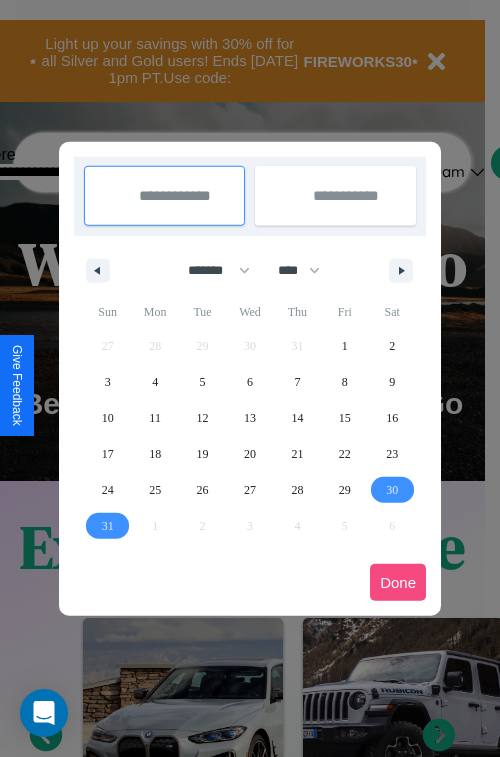 click on "Done" at bounding box center (398, 582) 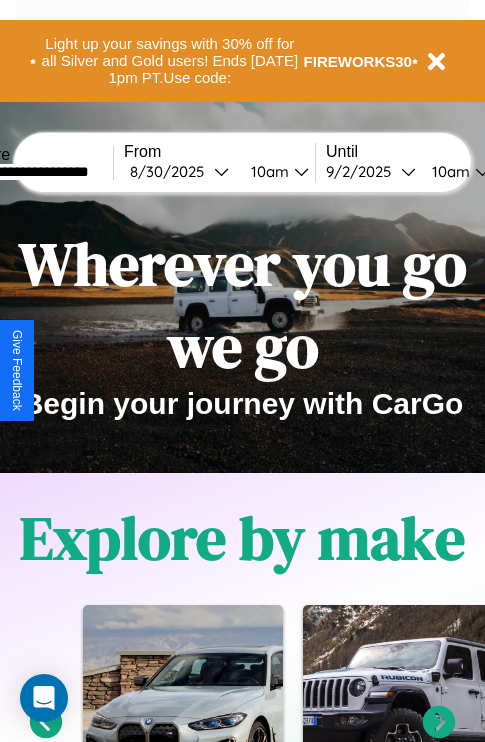 scroll, scrollTop: 0, scrollLeft: 73, axis: horizontal 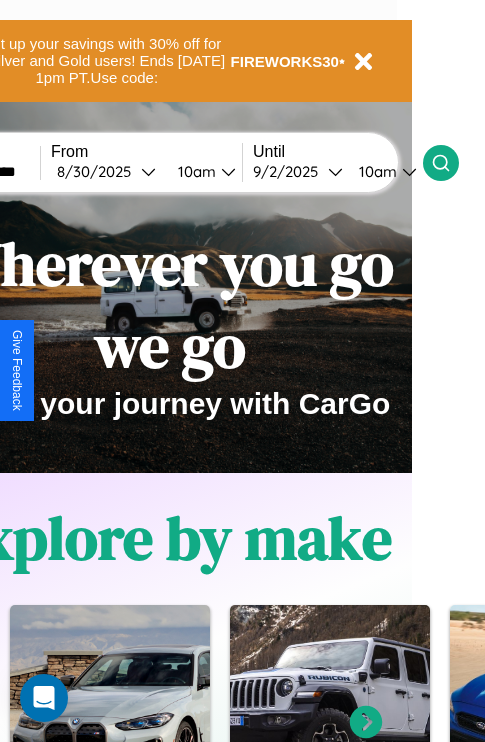 click 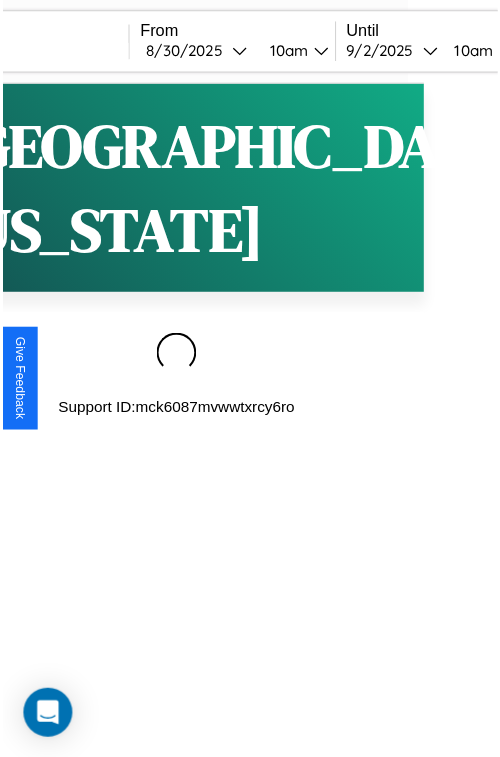 scroll, scrollTop: 0, scrollLeft: 0, axis: both 